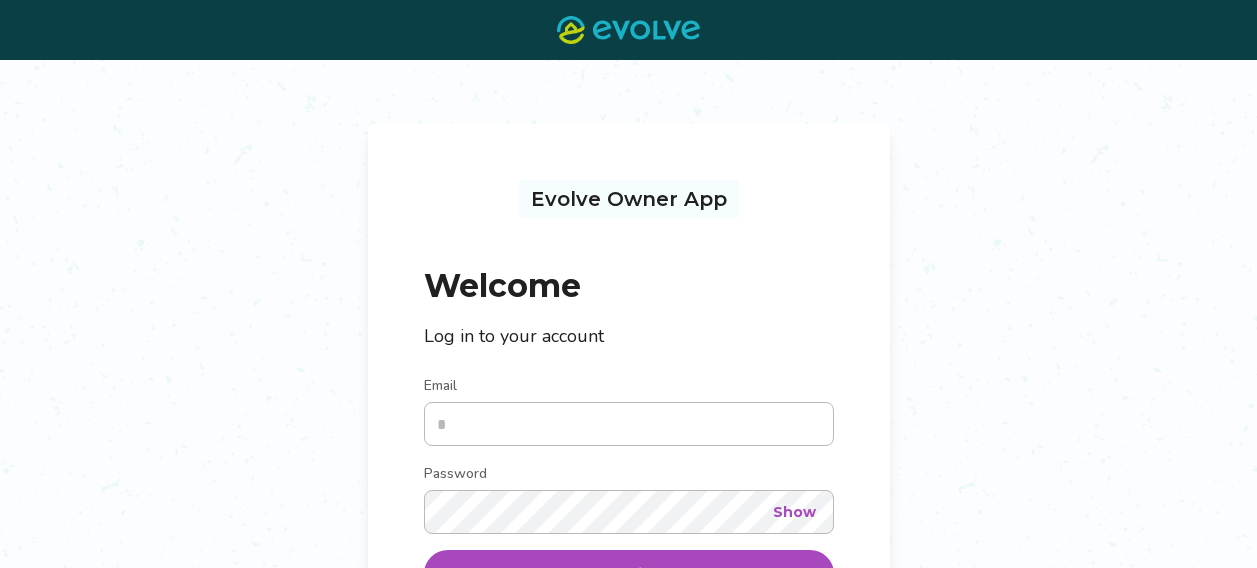 scroll, scrollTop: 0, scrollLeft: 0, axis: both 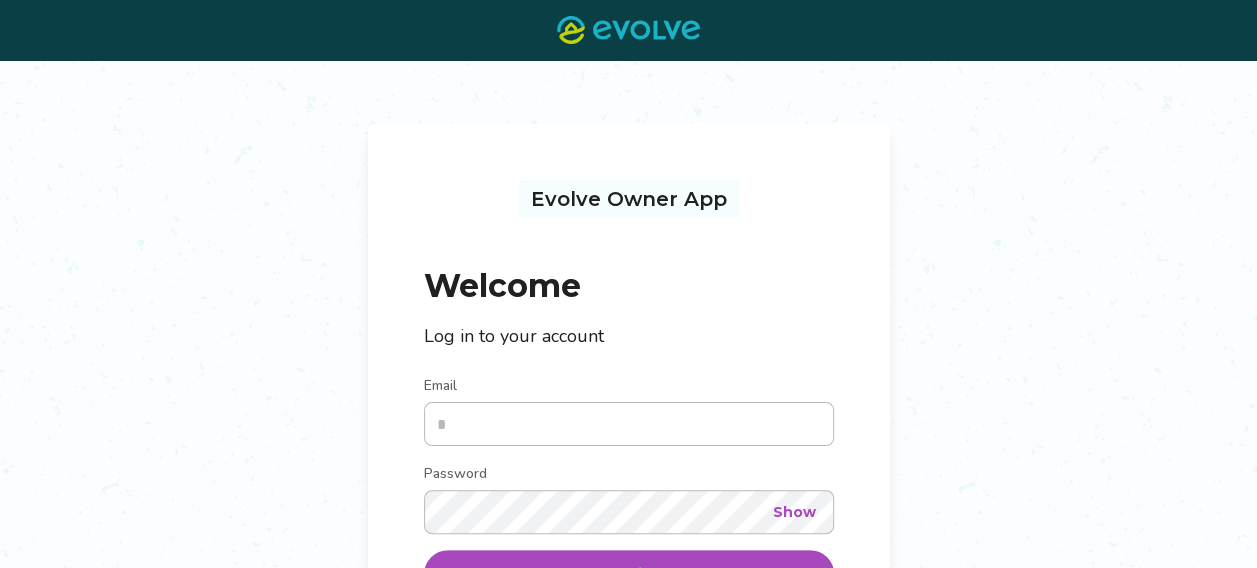 type on "**********" 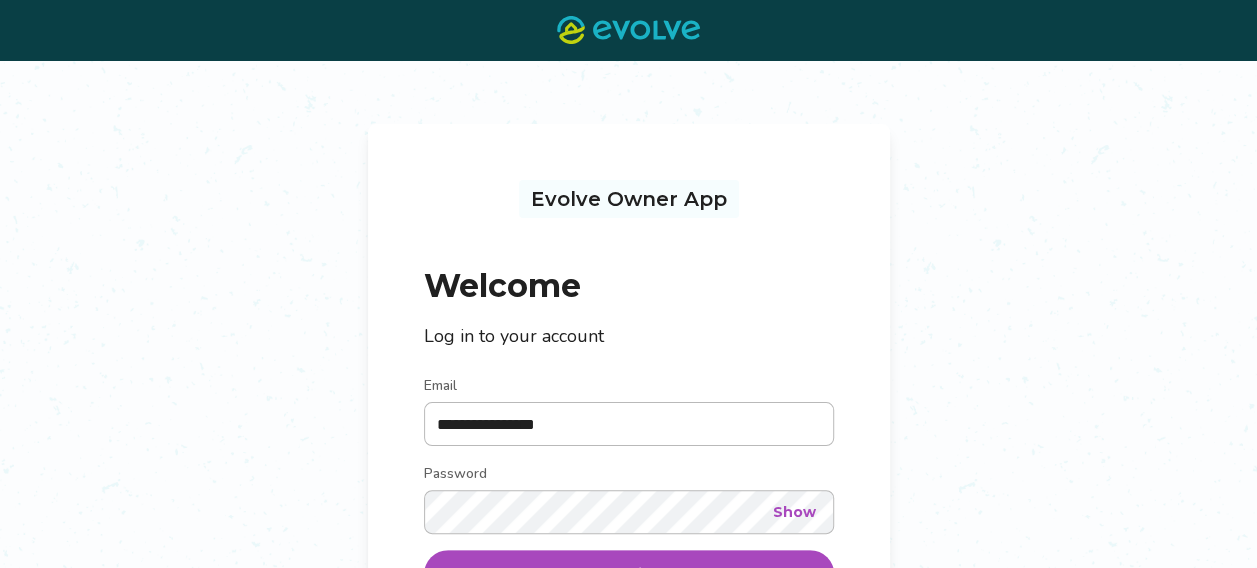 click on "**********" at bounding box center (628, 441) 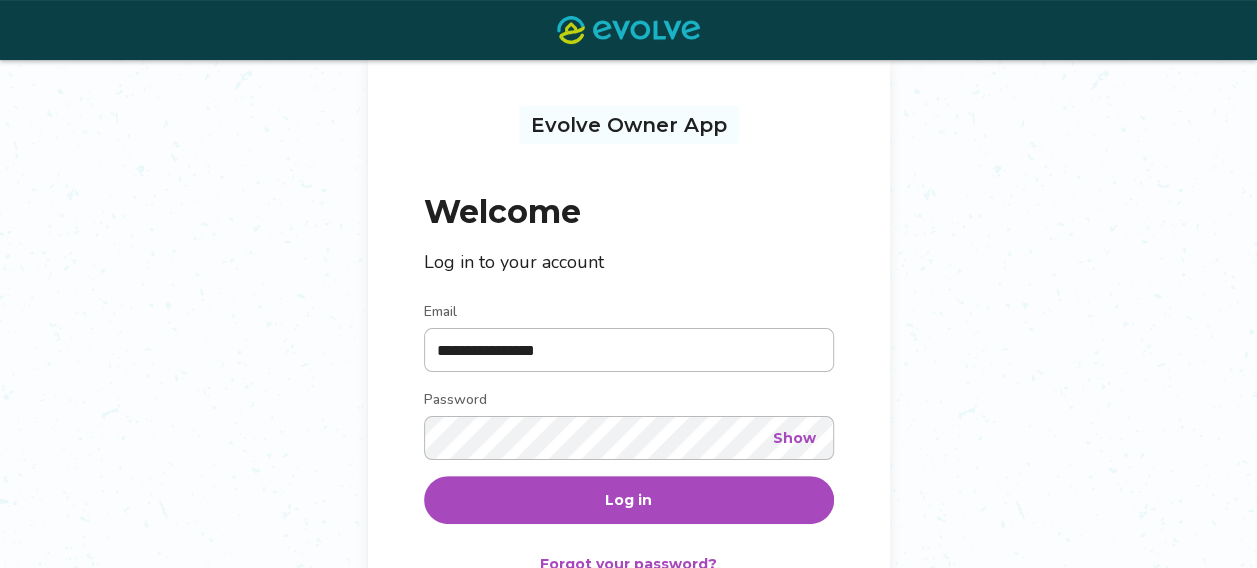 scroll, scrollTop: 80, scrollLeft: 0, axis: vertical 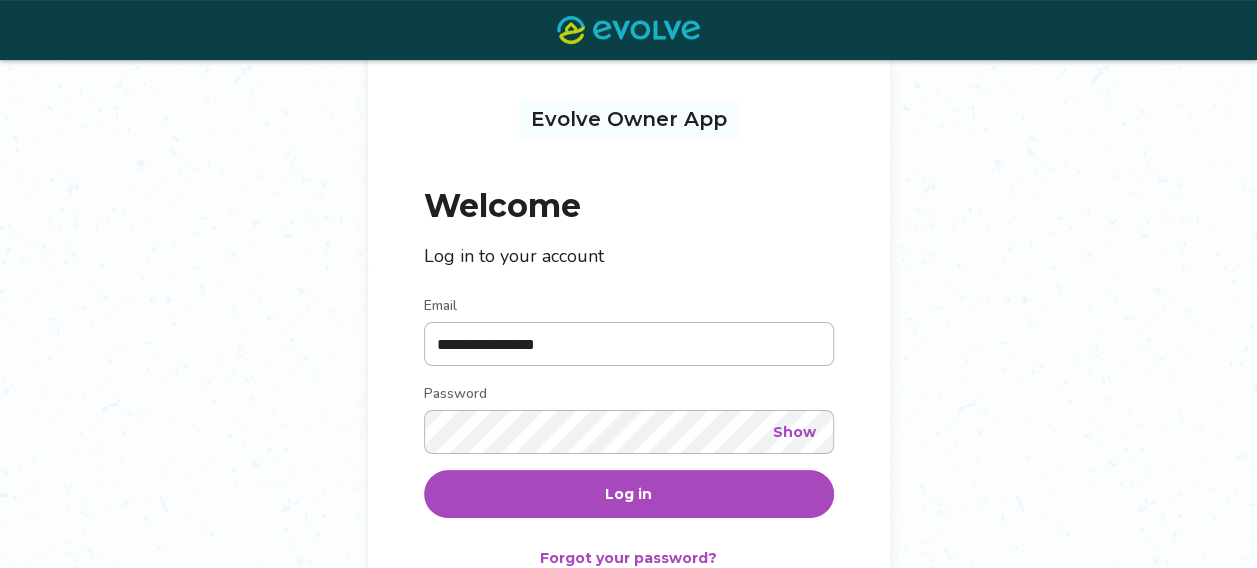 click on "Log in" at bounding box center (629, 494) 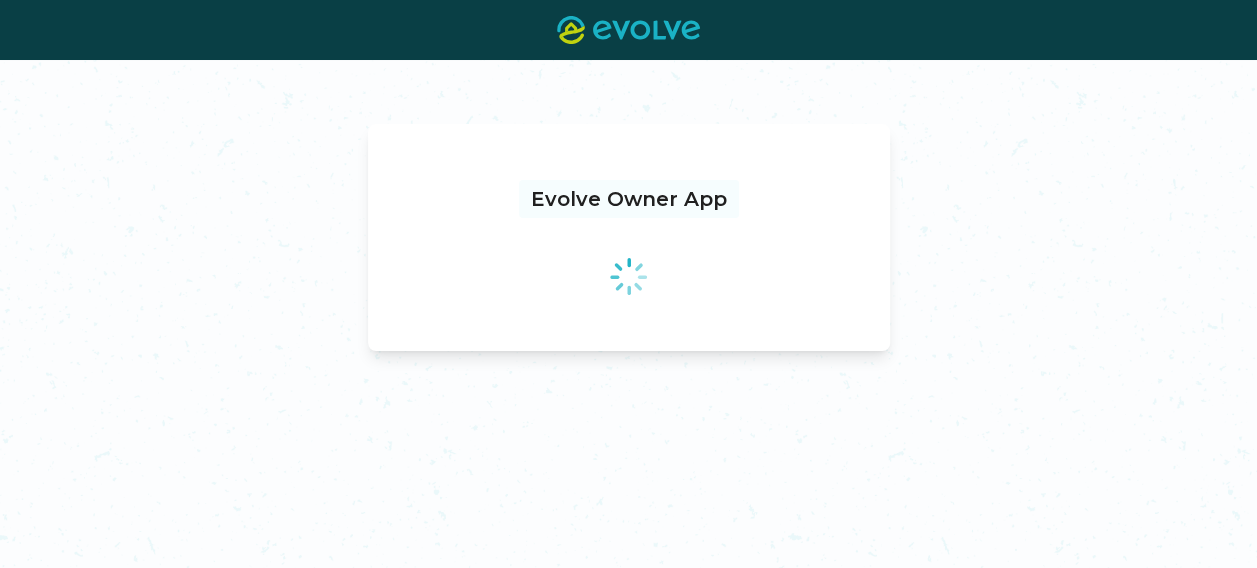 scroll, scrollTop: 0, scrollLeft: 0, axis: both 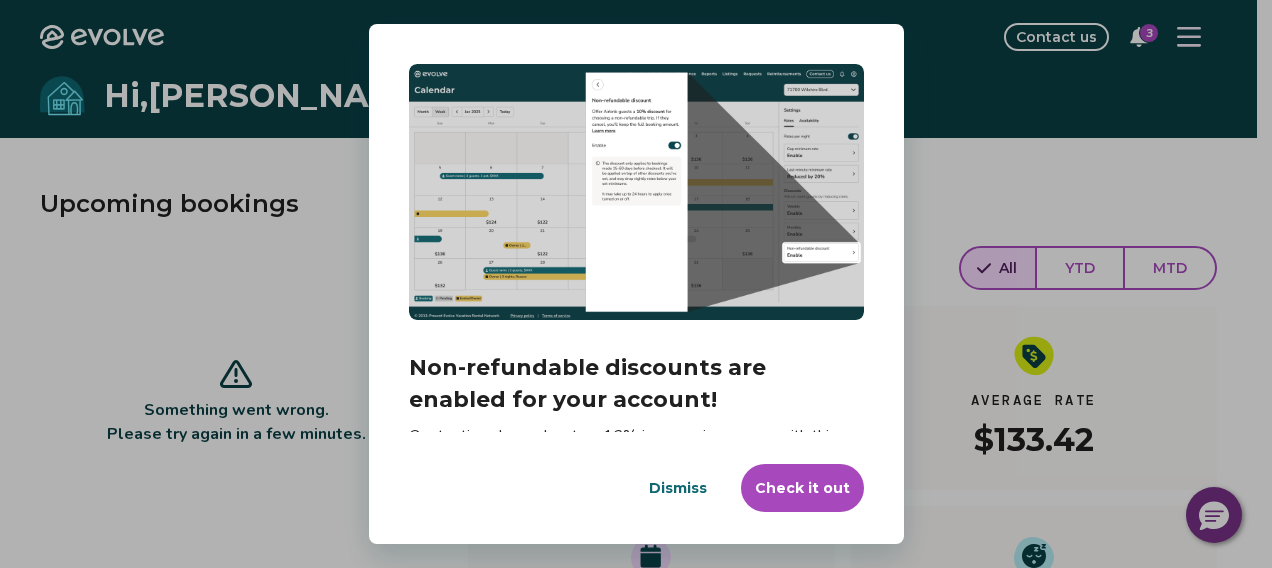 click on "Dismiss" at bounding box center (678, 488) 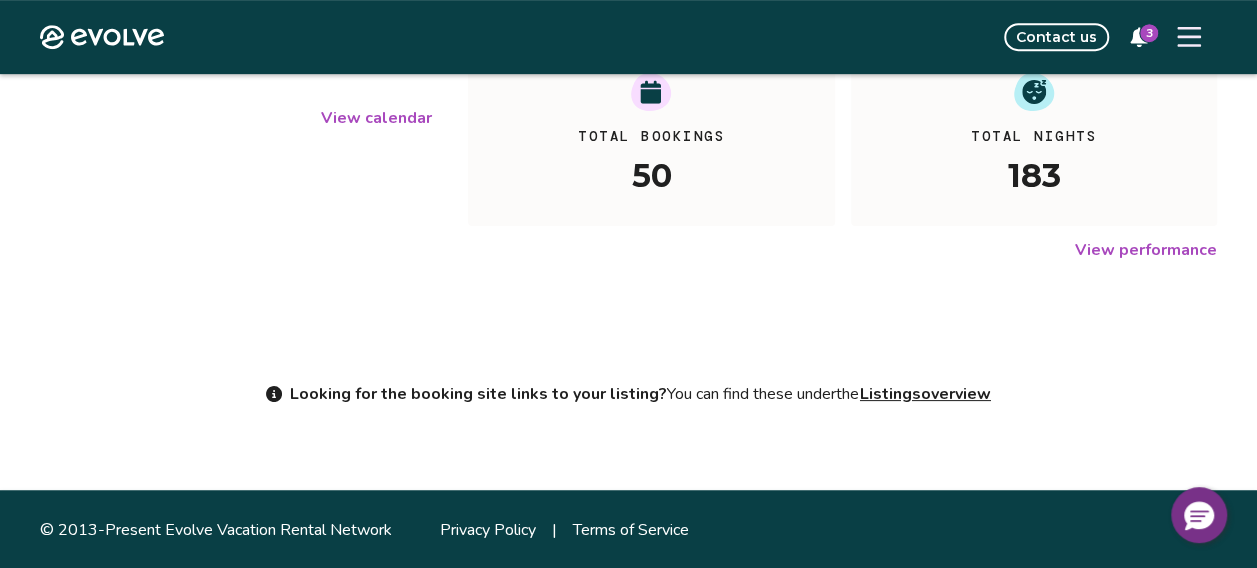 scroll, scrollTop: 466, scrollLeft: 0, axis: vertical 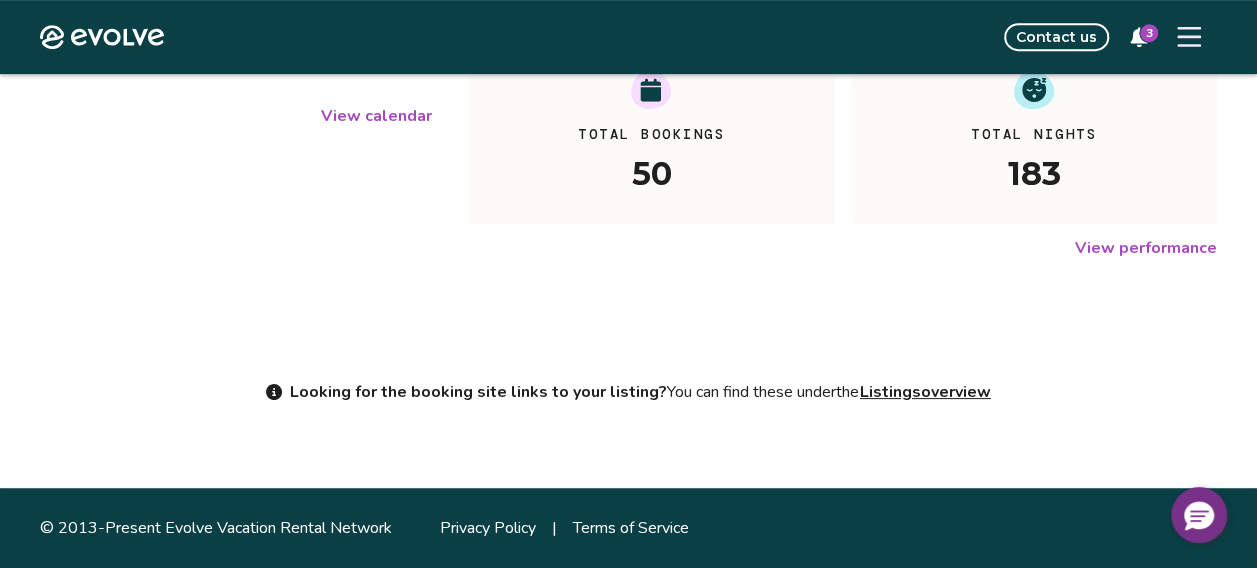 click on "View performance" at bounding box center [1146, 248] 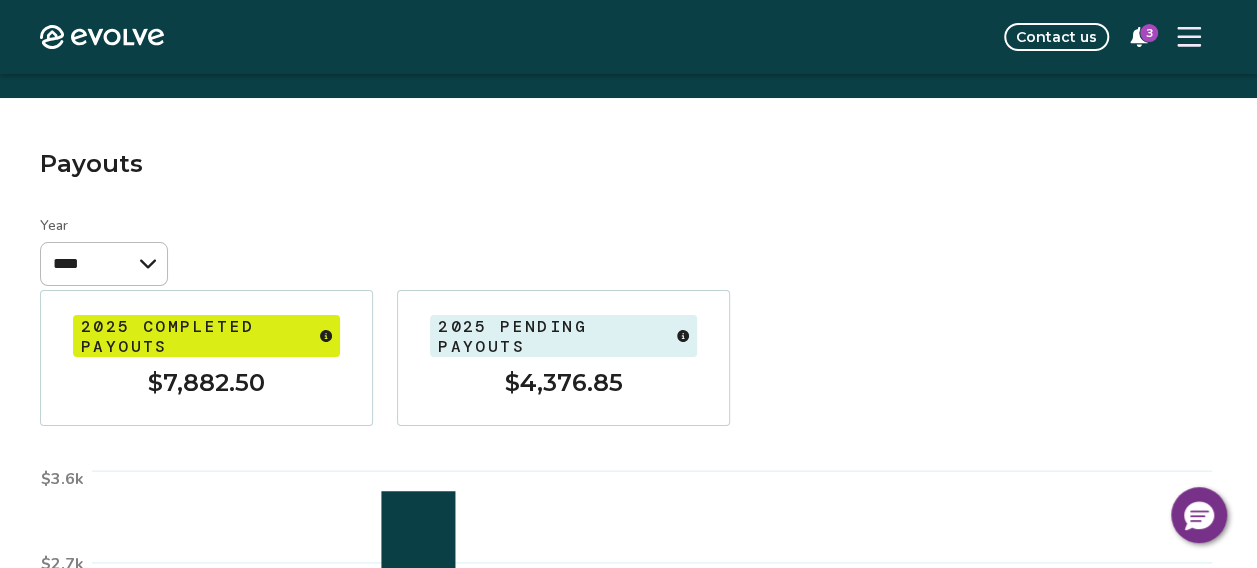 scroll, scrollTop: 80, scrollLeft: 0, axis: vertical 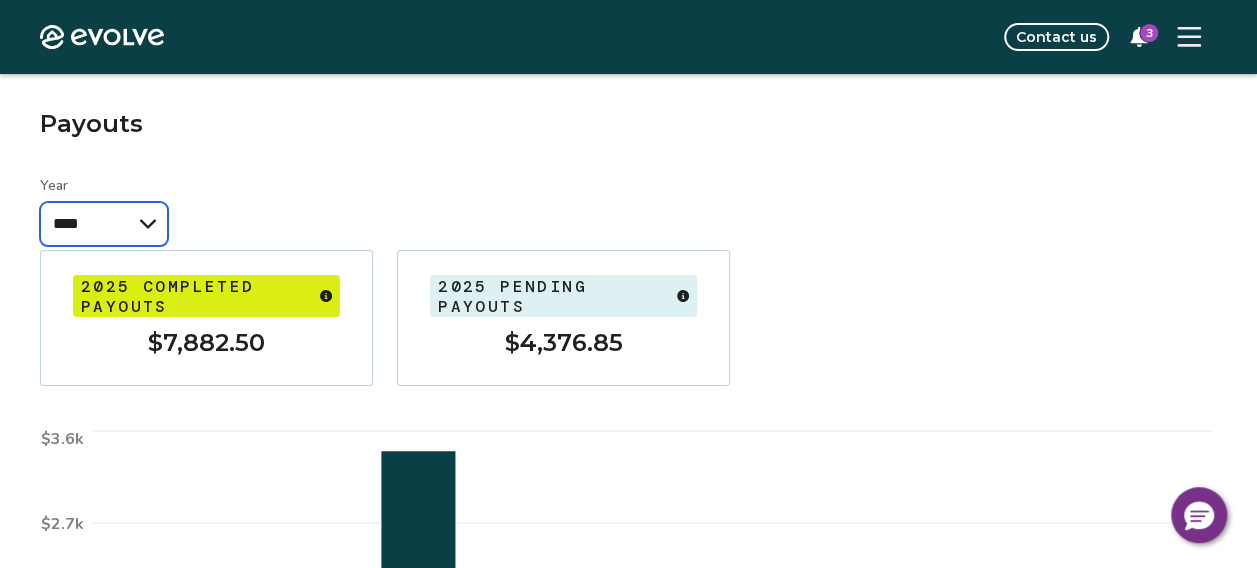 click on "**** **** ****" at bounding box center [104, 224] 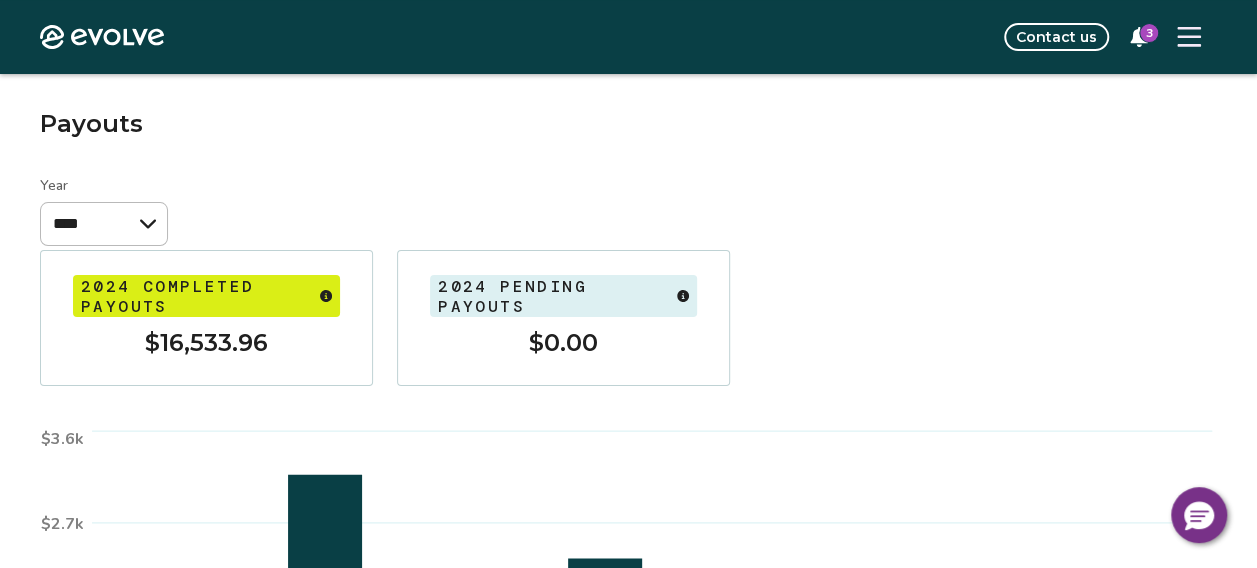 click on "Payouts" at bounding box center (628, 124) 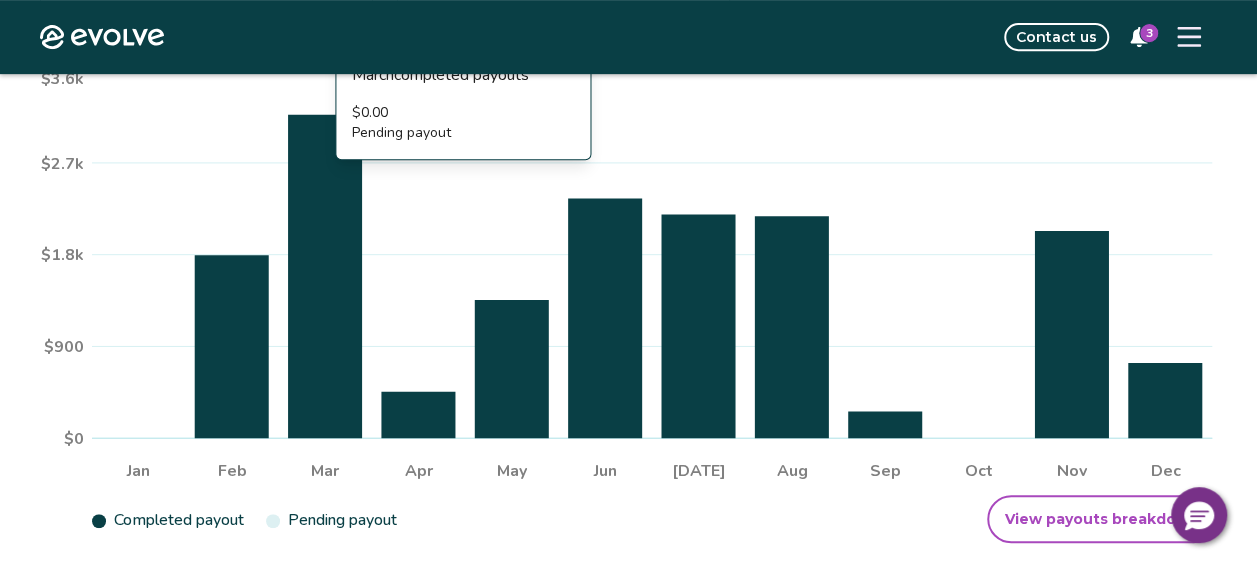 scroll, scrollTop: 576, scrollLeft: 0, axis: vertical 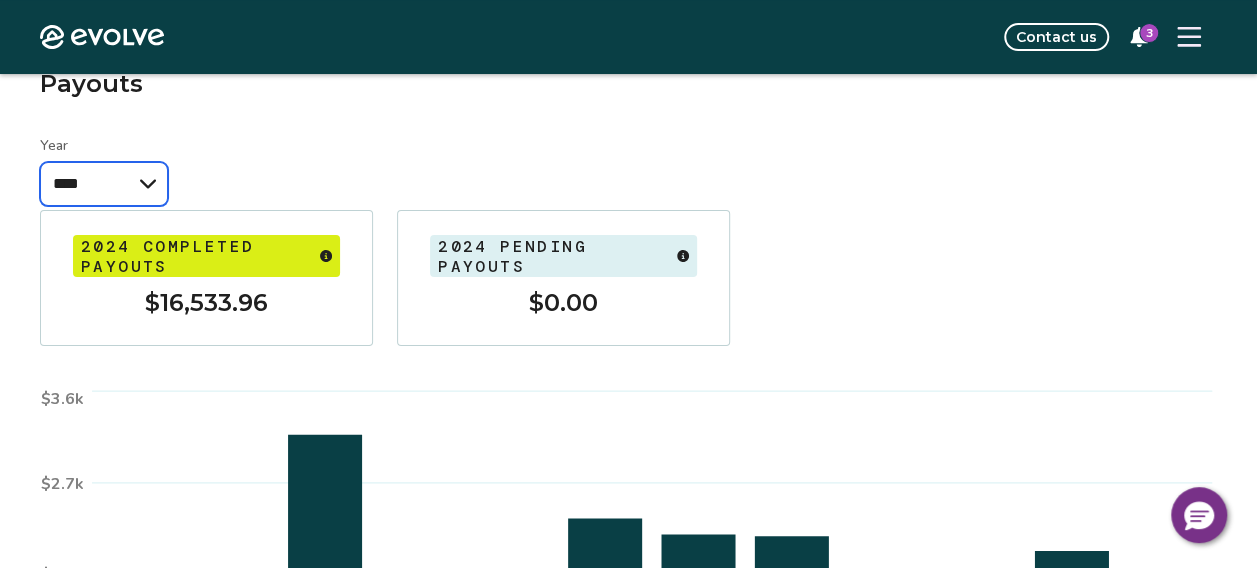 click on "**** **** ****" at bounding box center [104, 184] 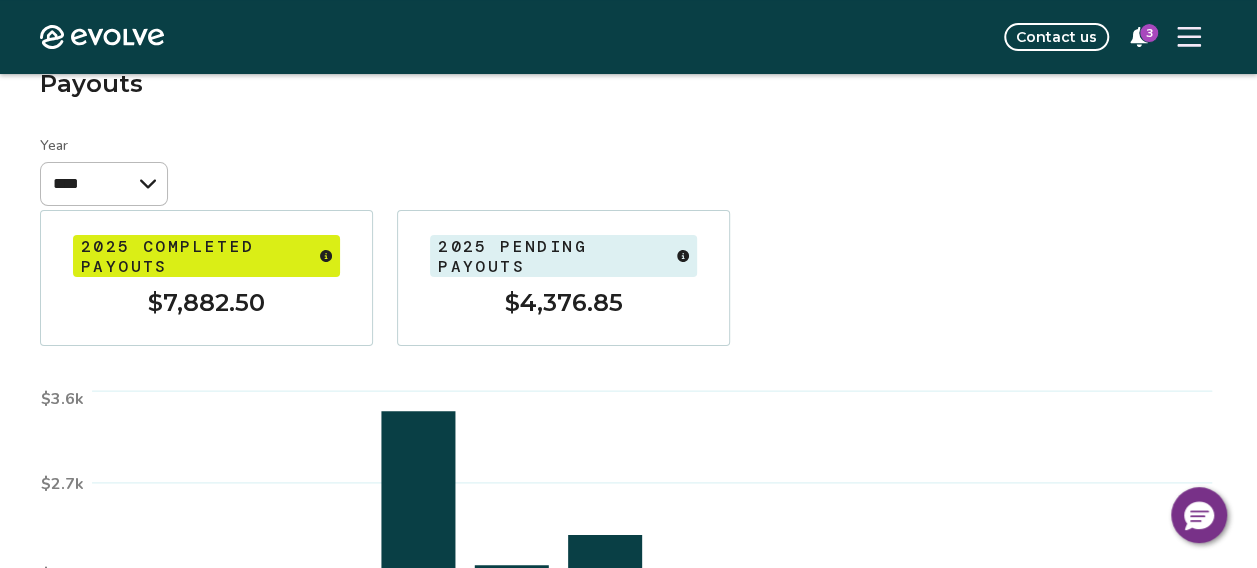click on "Year   **** **** ****" at bounding box center (628, 170) 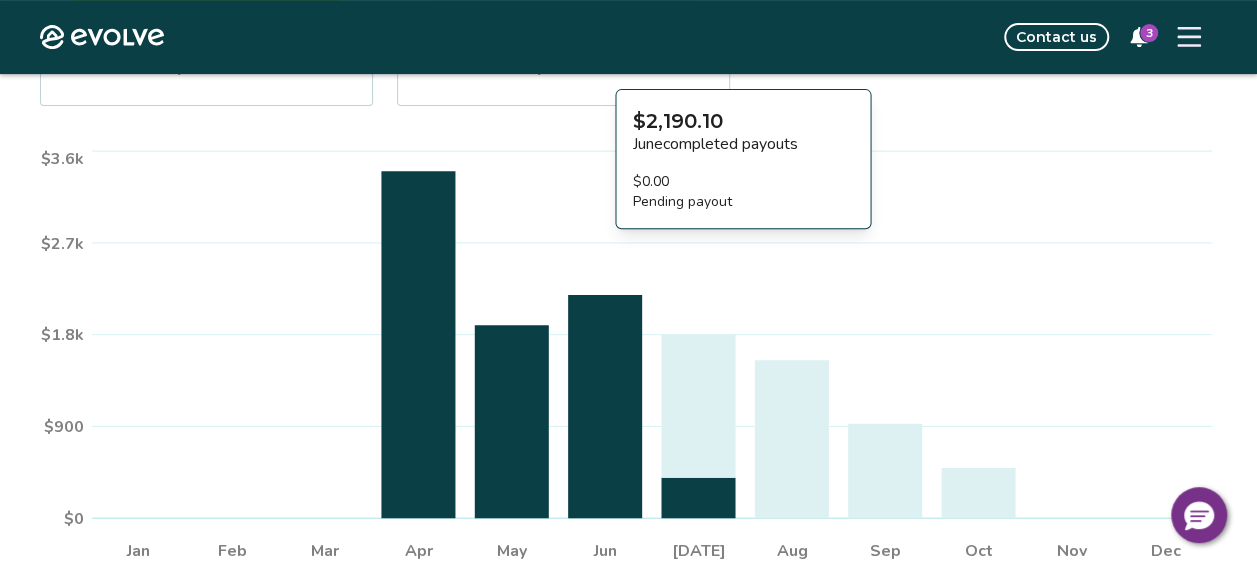 scroll, scrollTop: 400, scrollLeft: 0, axis: vertical 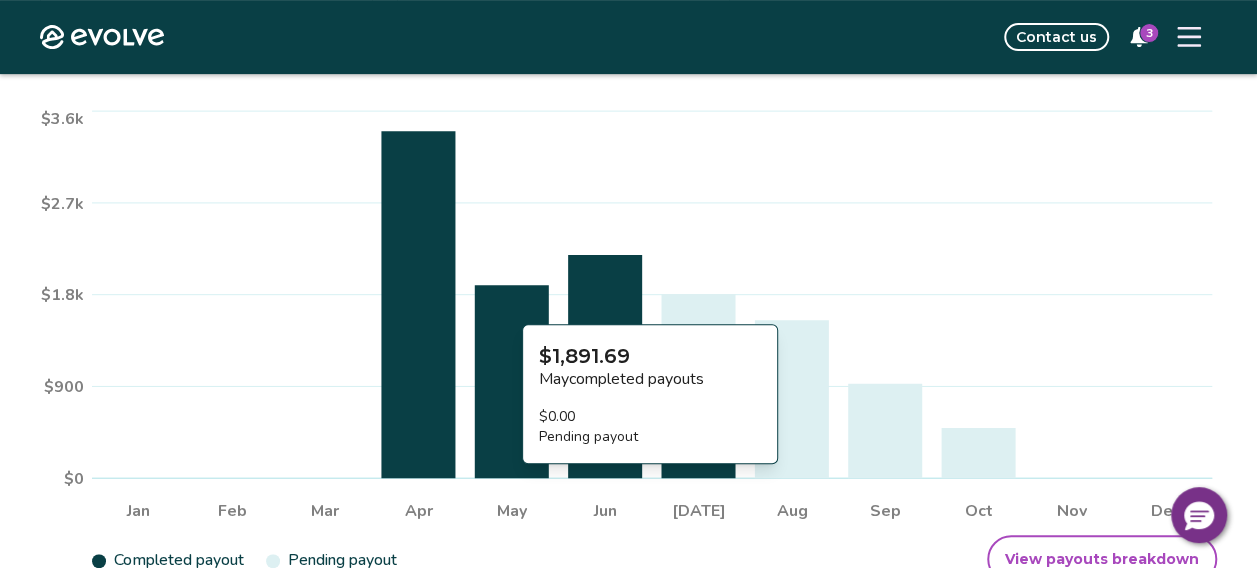 click 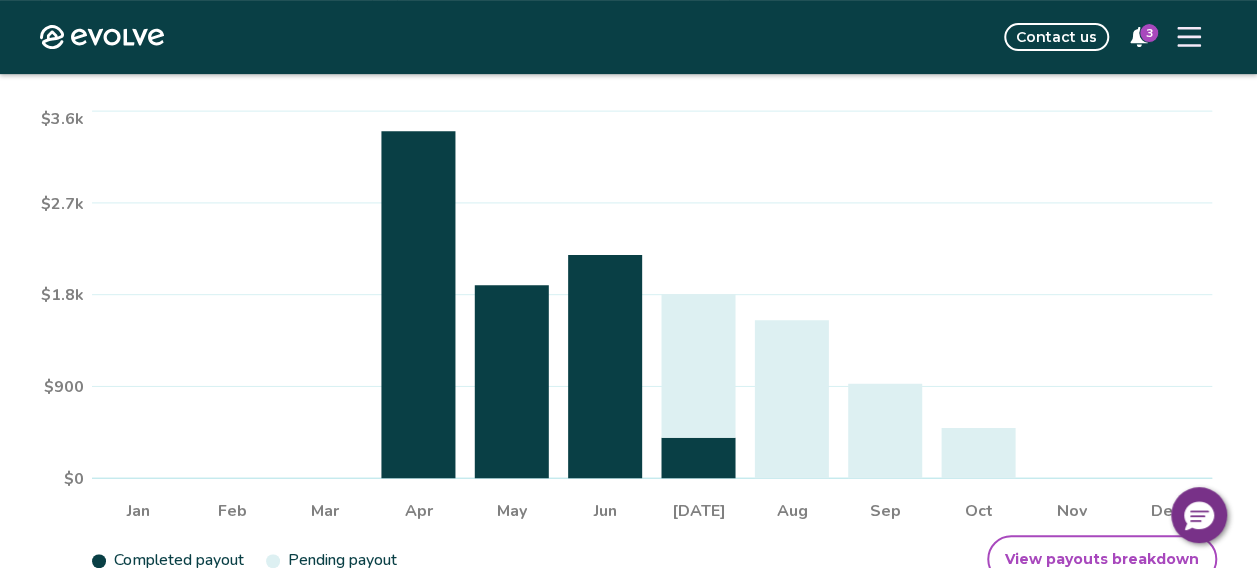 scroll, scrollTop: 0, scrollLeft: 0, axis: both 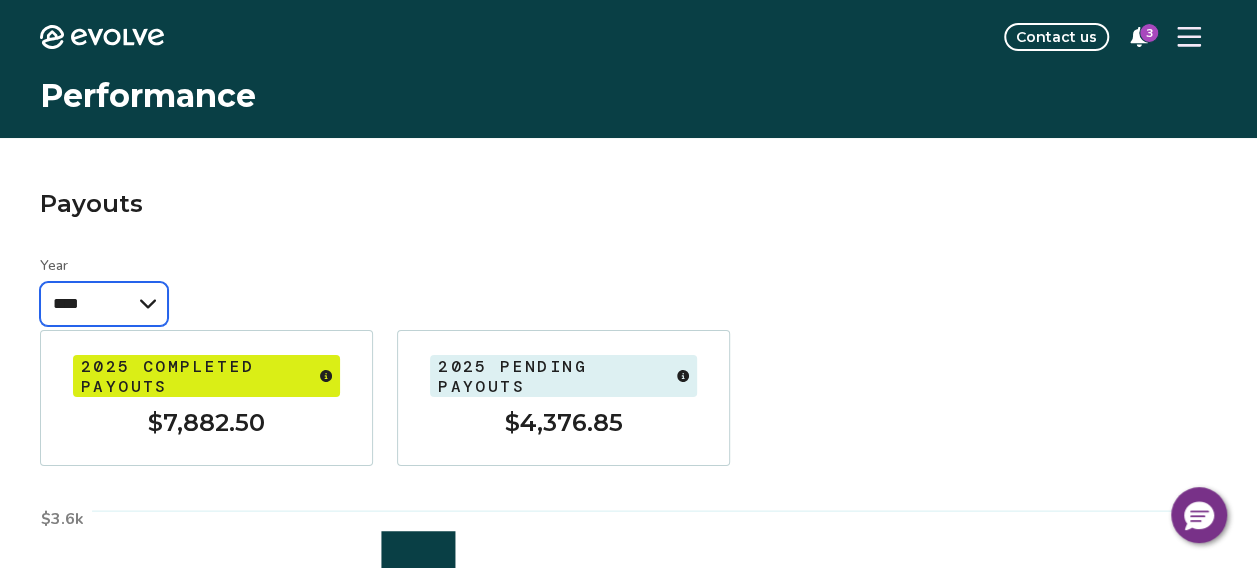 click on "**** **** ****" at bounding box center (104, 304) 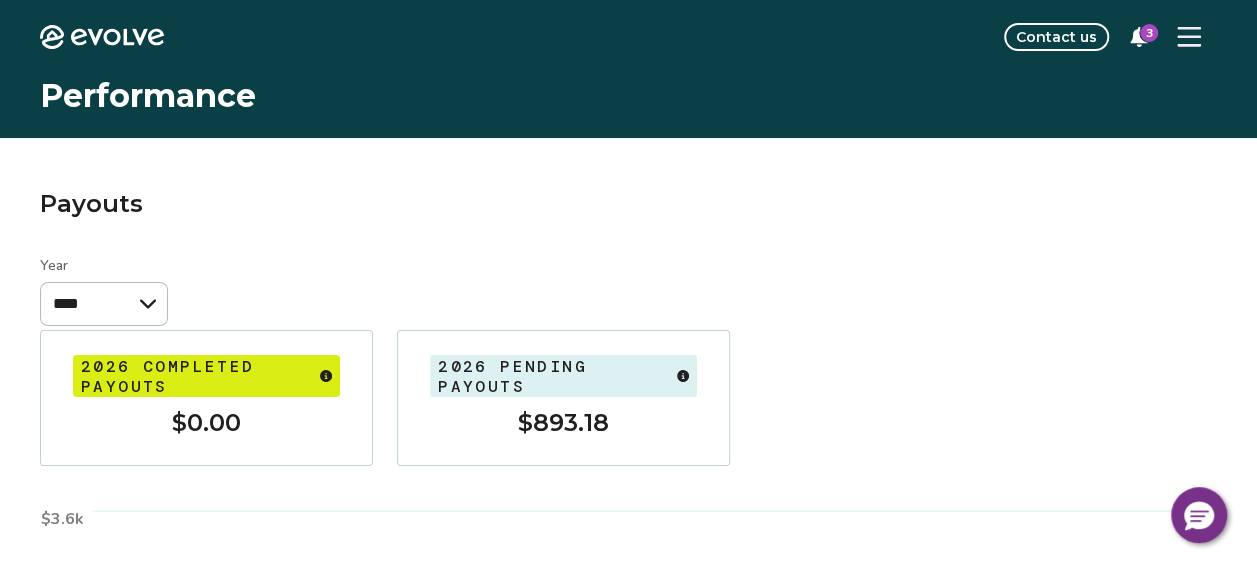 click on "Payouts Year   **** **** **** Jan Feb Mar Apr May Jun [DATE] Aug Sep Oct Nov Dec $0 $900 $1.8k $2.7k $3.6k Completed payout Pending payout View payouts breakdown 2026 completed payouts $0.00 2026 pending payouts $893.18" at bounding box center [628, 601] 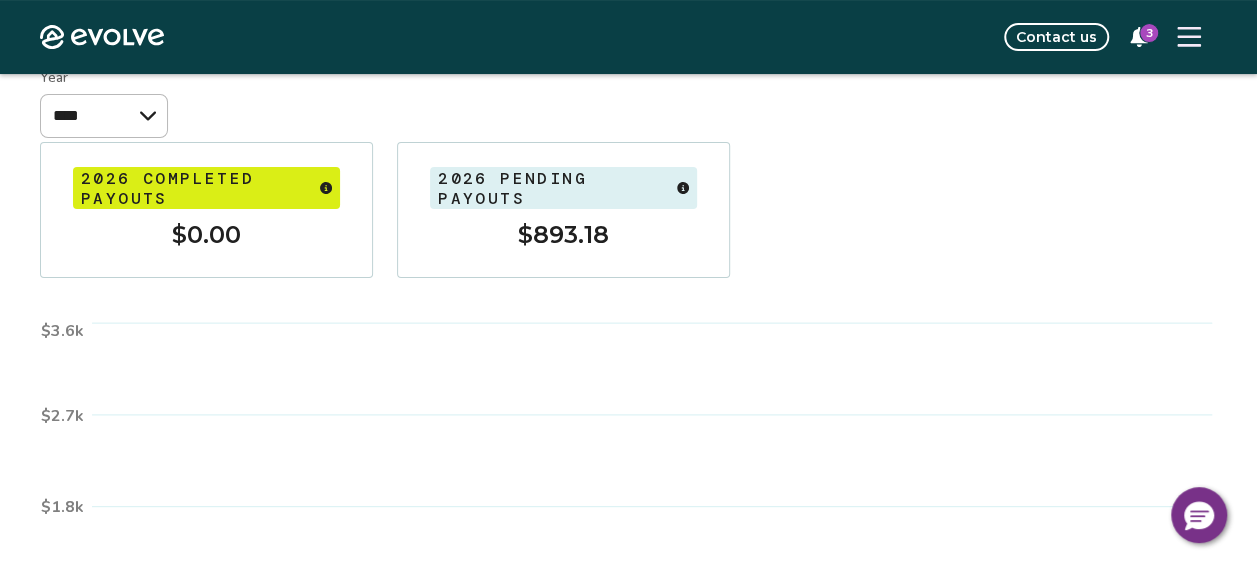 scroll, scrollTop: 0, scrollLeft: 0, axis: both 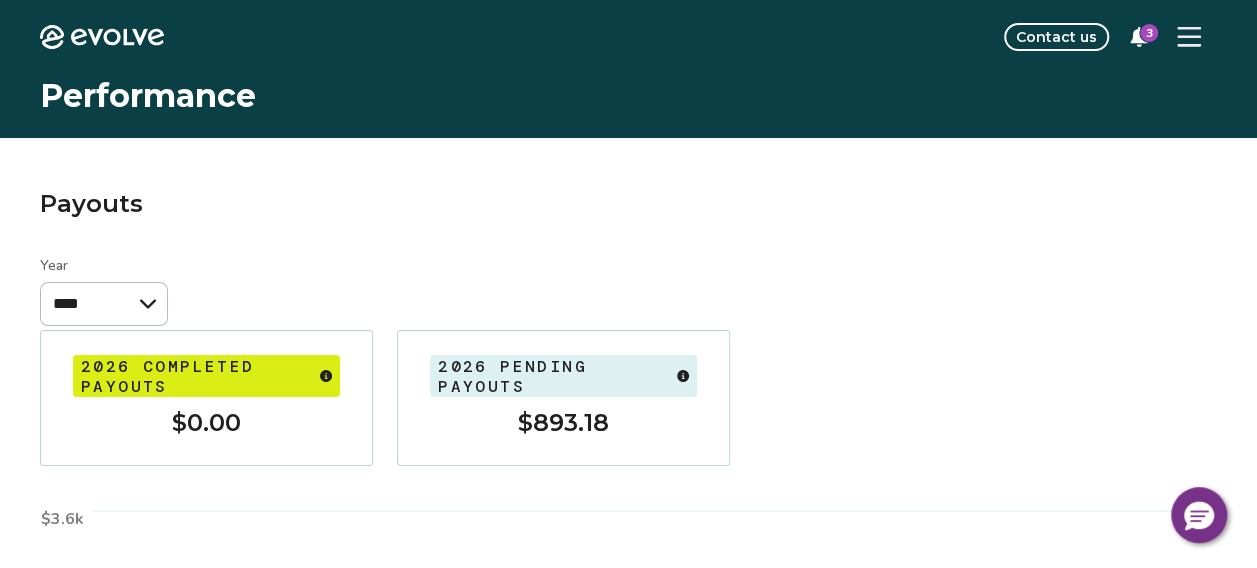 click on "Payouts Year   **** **** **** Jan Feb Mar Apr May Jun [DATE] Aug Sep Oct Nov Dec $0 $900 $1.8k $2.7k $3.6k Completed payout Pending payout View payouts breakdown 2026 completed payouts $0.00 2026 pending payouts $893.18" at bounding box center [628, 601] 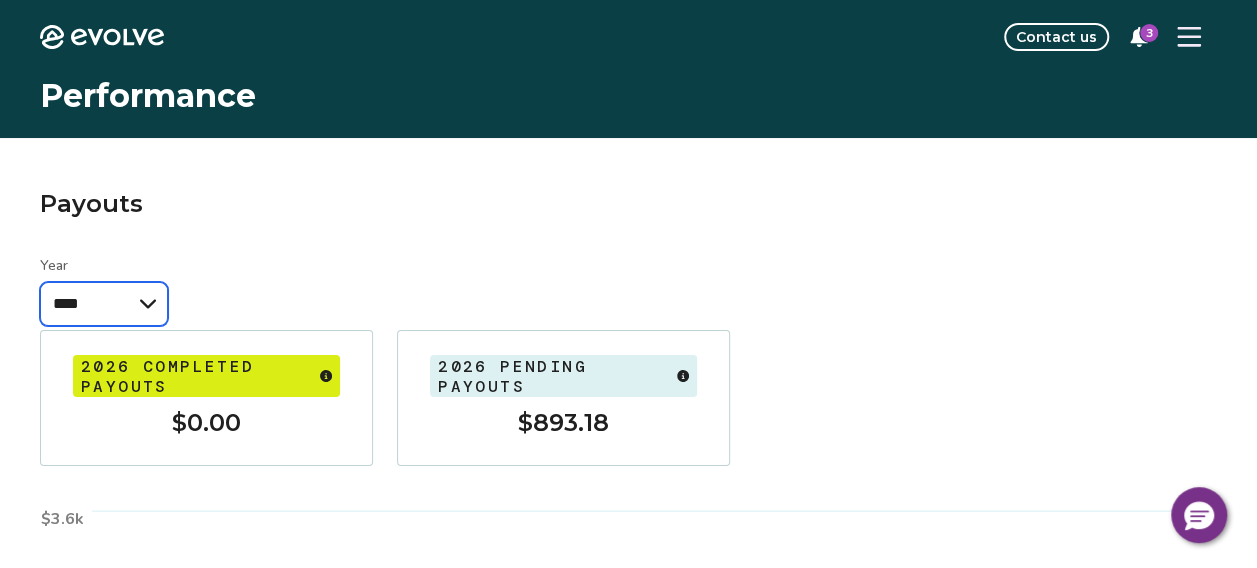 click on "**** **** ****" at bounding box center (104, 304) 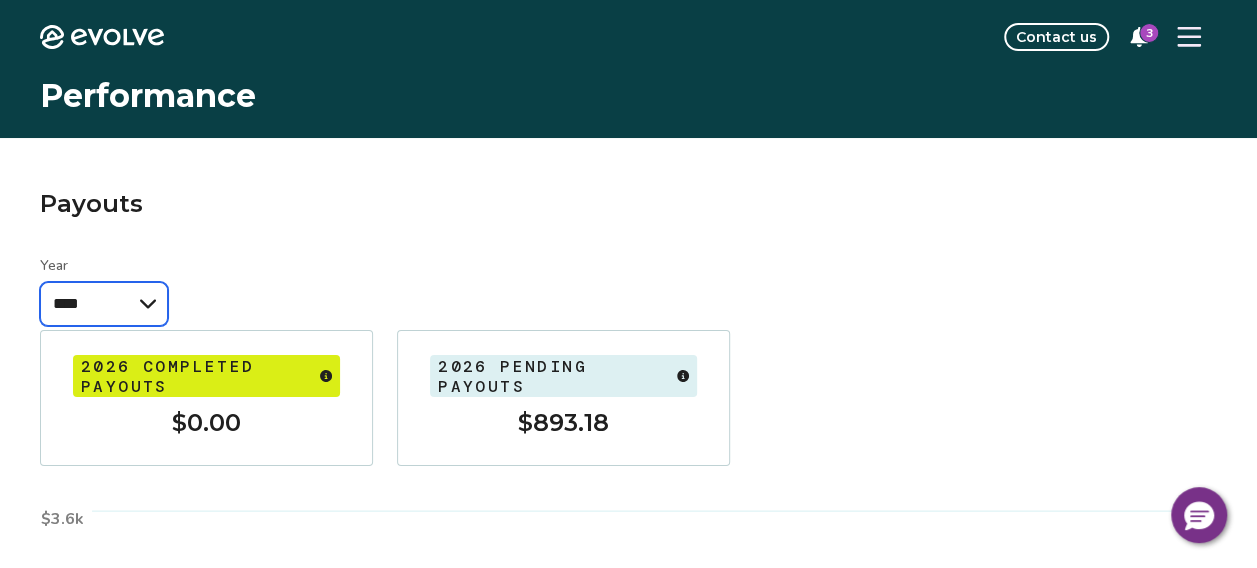 select on "****" 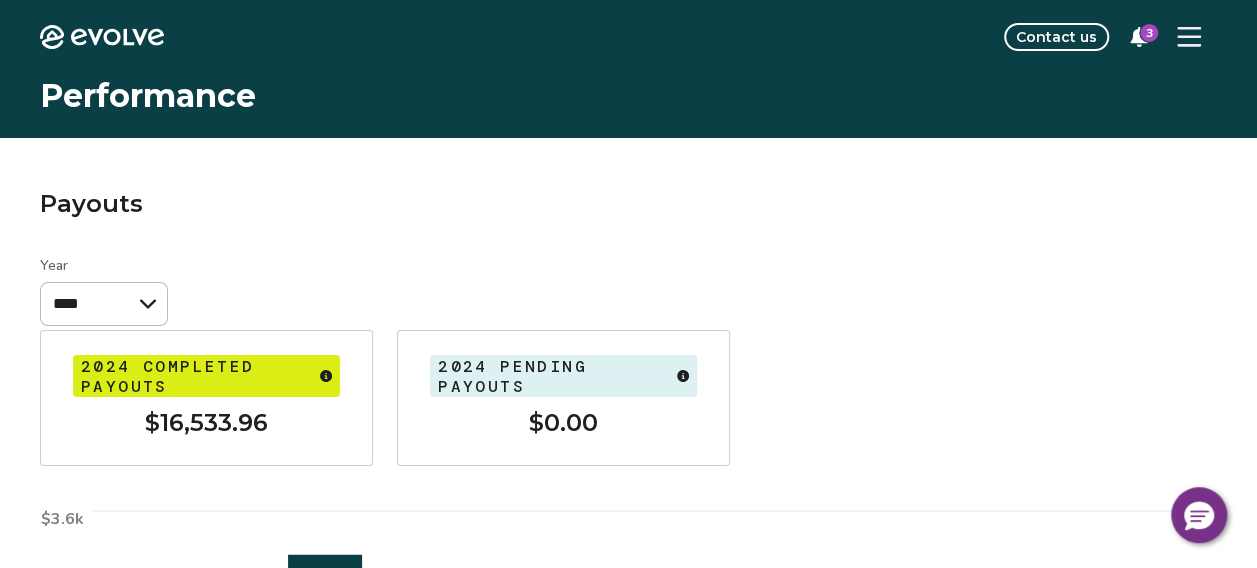 click on "Payouts Year   **** **** **** Jan Feb Mar Apr May Jun [DATE] Aug Sep Oct Nov Dec $0 $900 $1.8k $2.7k $3.6k Completed payout Pending payout View payouts breakdown 2024 completed payouts $16,533.96 2024 pending payouts $0.00" at bounding box center [628, 601] 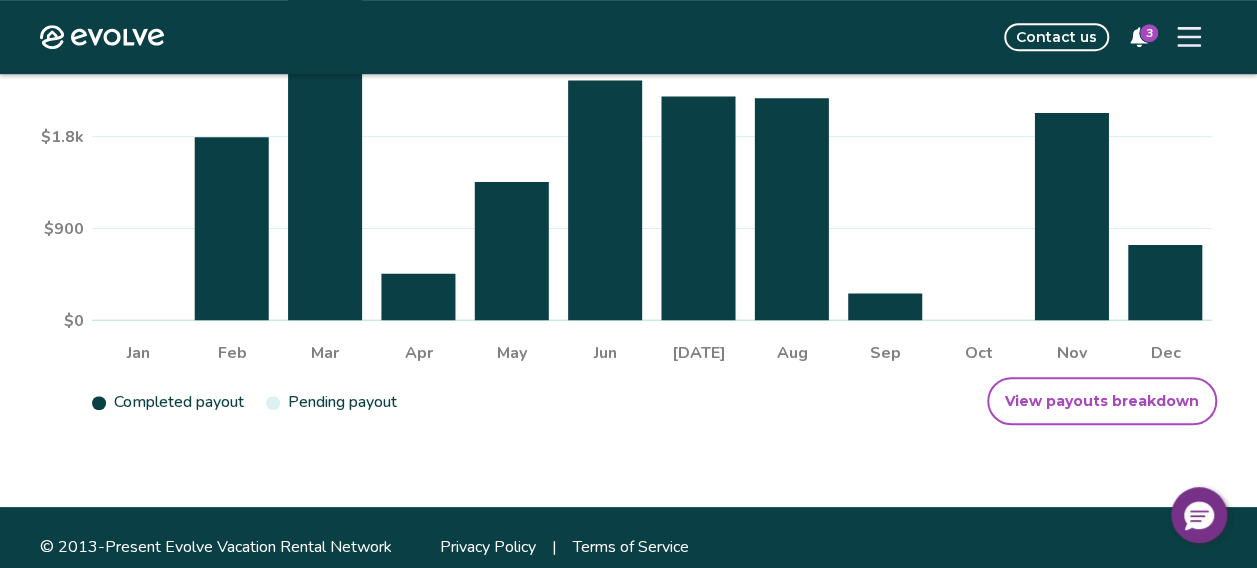scroll, scrollTop: 560, scrollLeft: 0, axis: vertical 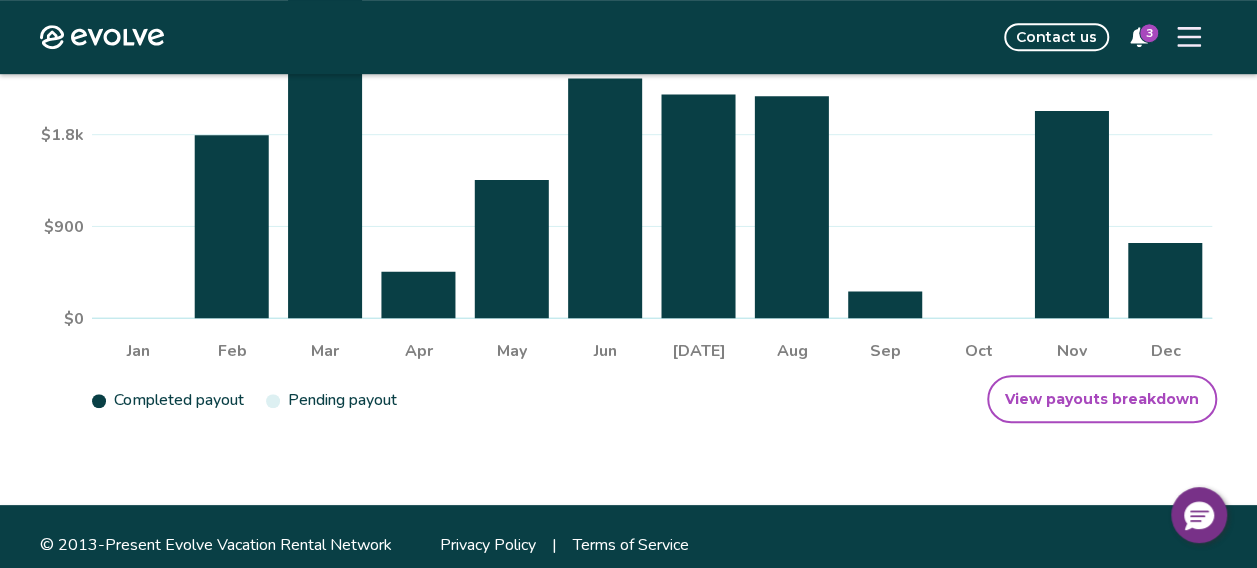 click on "View payouts breakdown" at bounding box center (1102, 399) 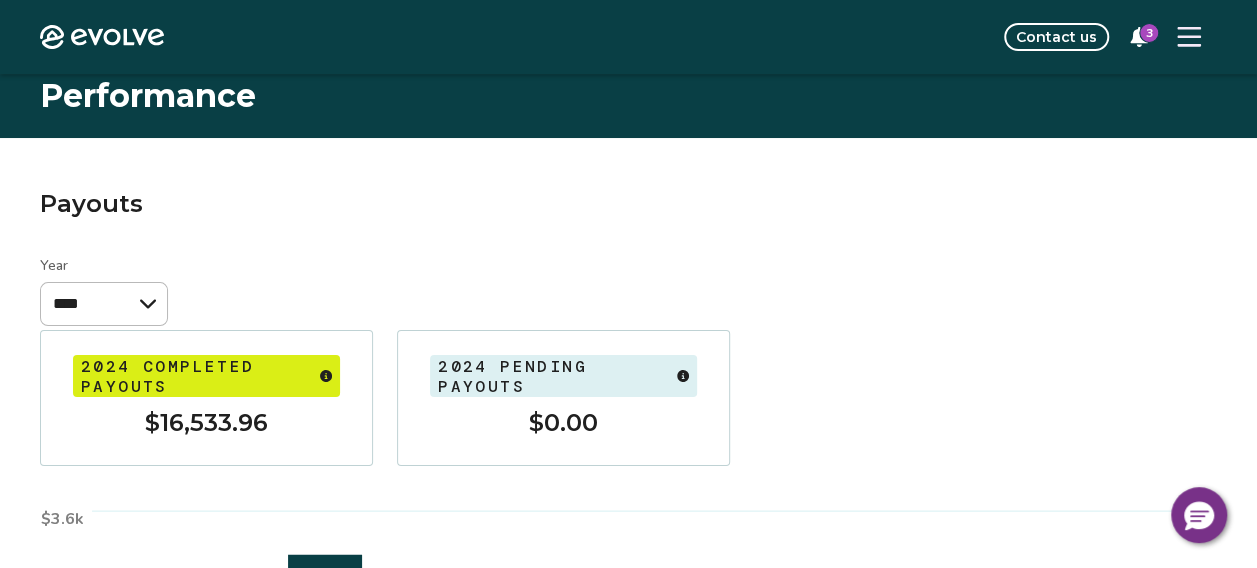 select on "****" 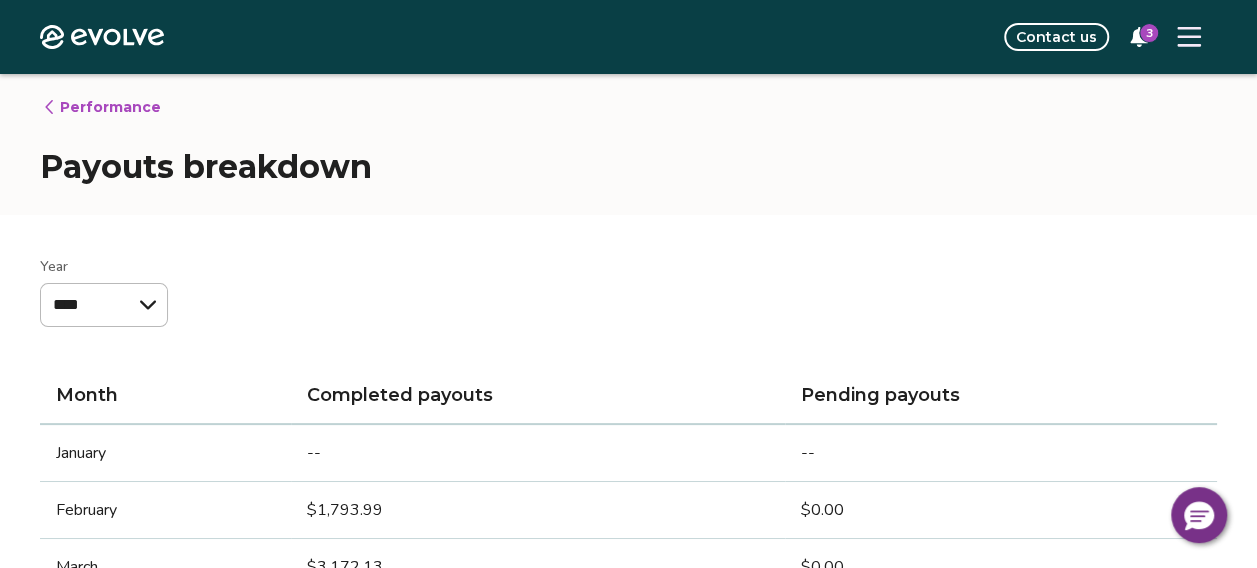 scroll, scrollTop: 0, scrollLeft: 0, axis: both 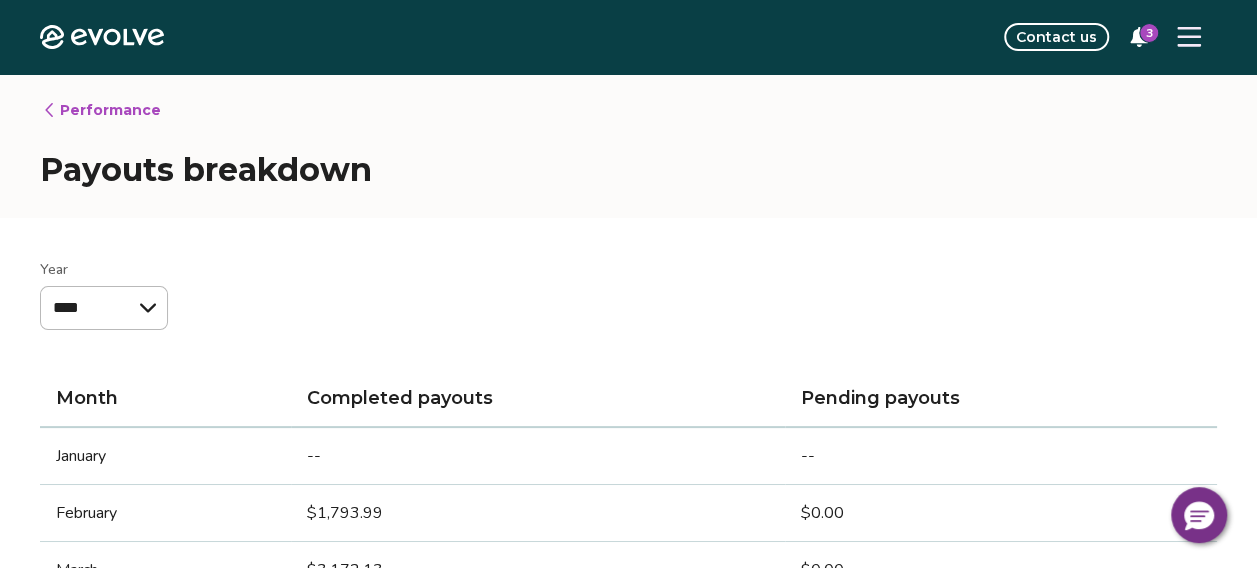 click on "Performance Payouts breakdown" at bounding box center [628, 146] 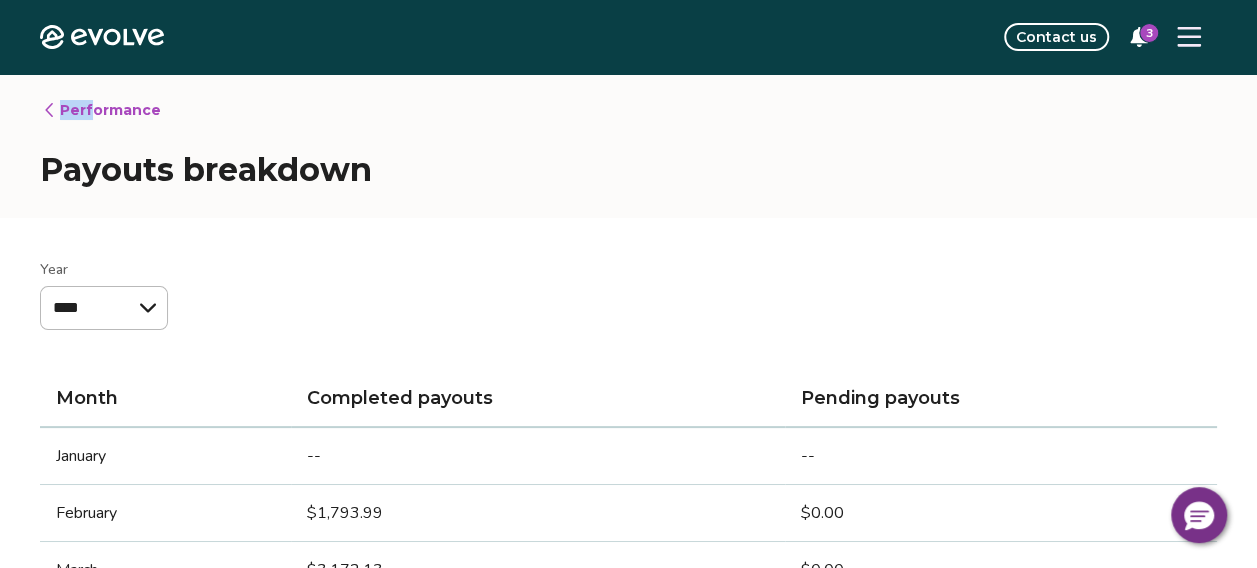 click on "Performance" at bounding box center (101, 110) 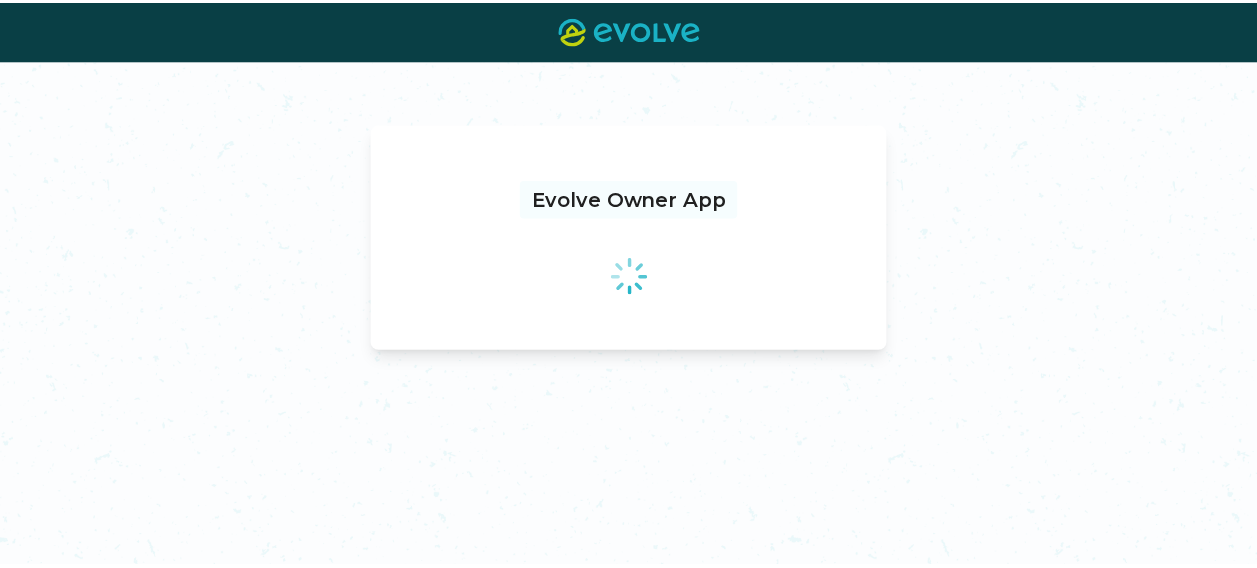 scroll, scrollTop: 0, scrollLeft: 0, axis: both 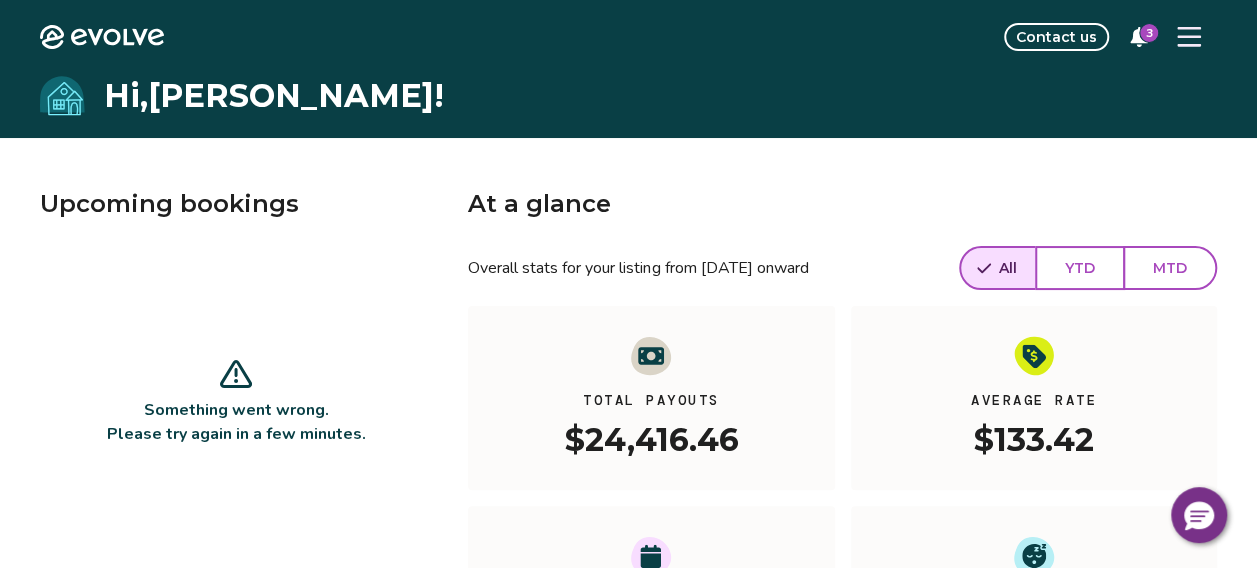 click at bounding box center [1189, 37] 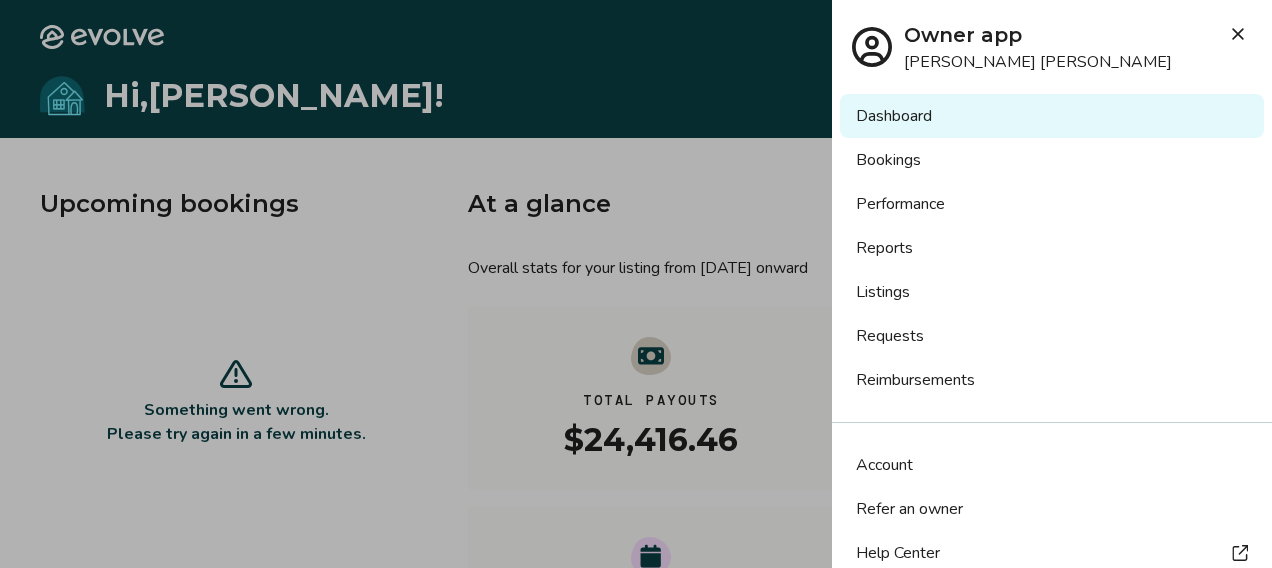 click on "Performance" at bounding box center [1052, 204] 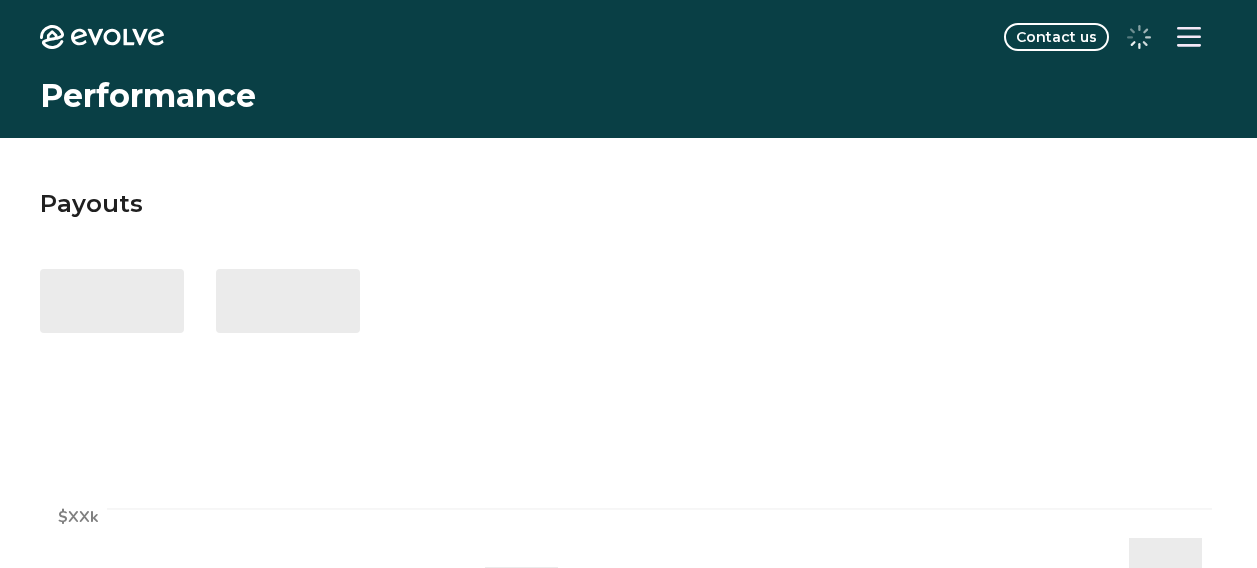 scroll, scrollTop: 0, scrollLeft: 0, axis: both 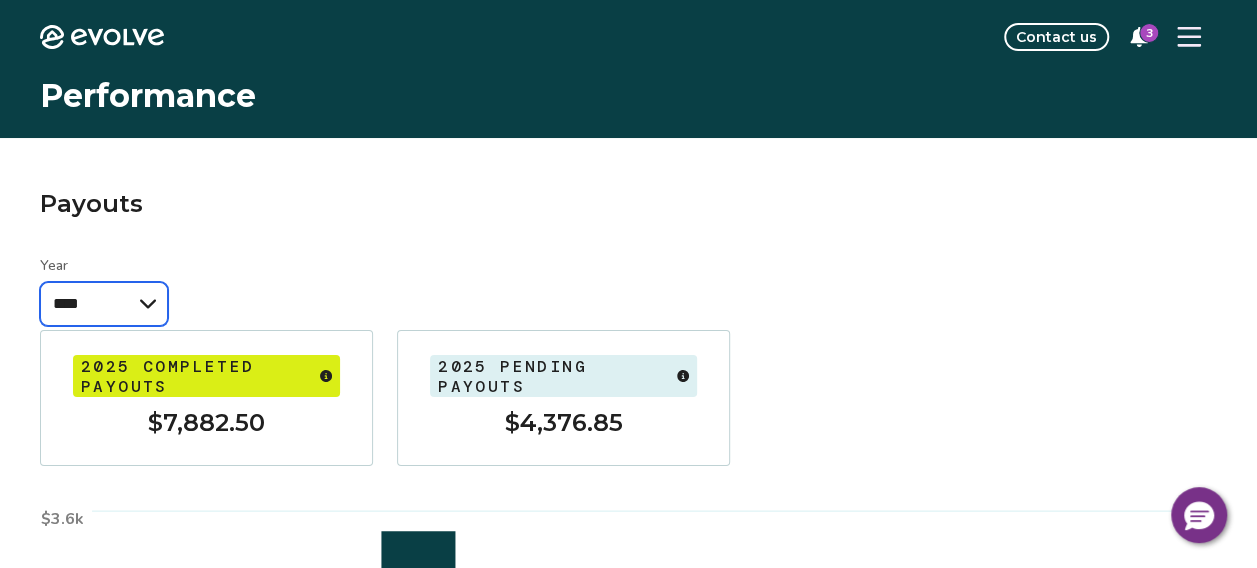 click on "**** **** ****" at bounding box center [104, 304] 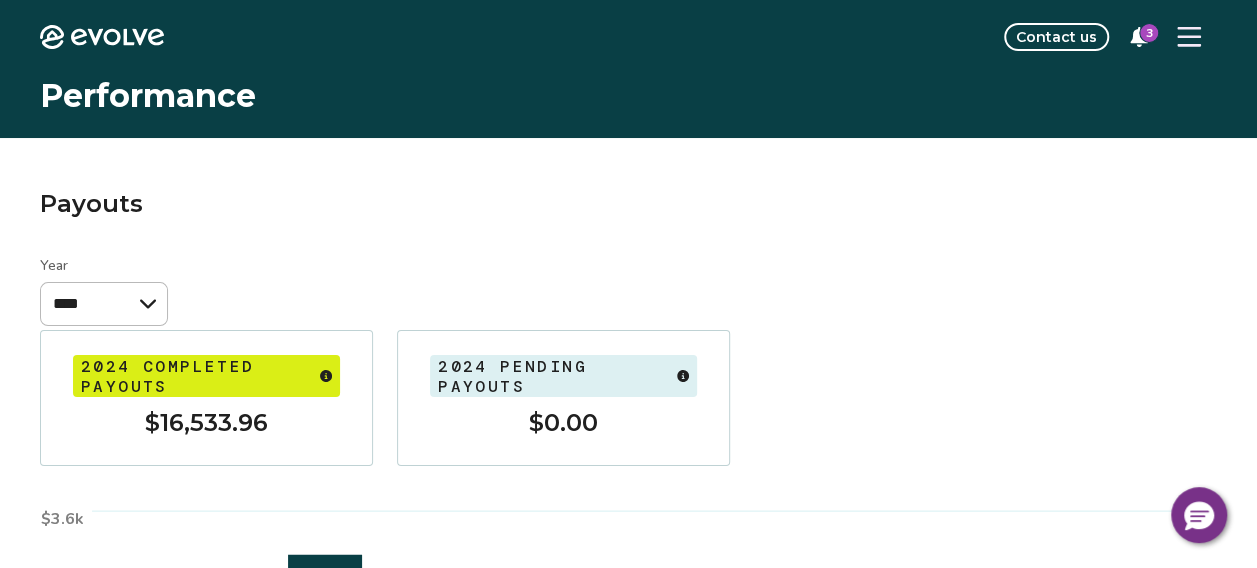 drag, startPoint x: 276, startPoint y: 284, endPoint x: 742, endPoint y: -102, distance: 605.1049 